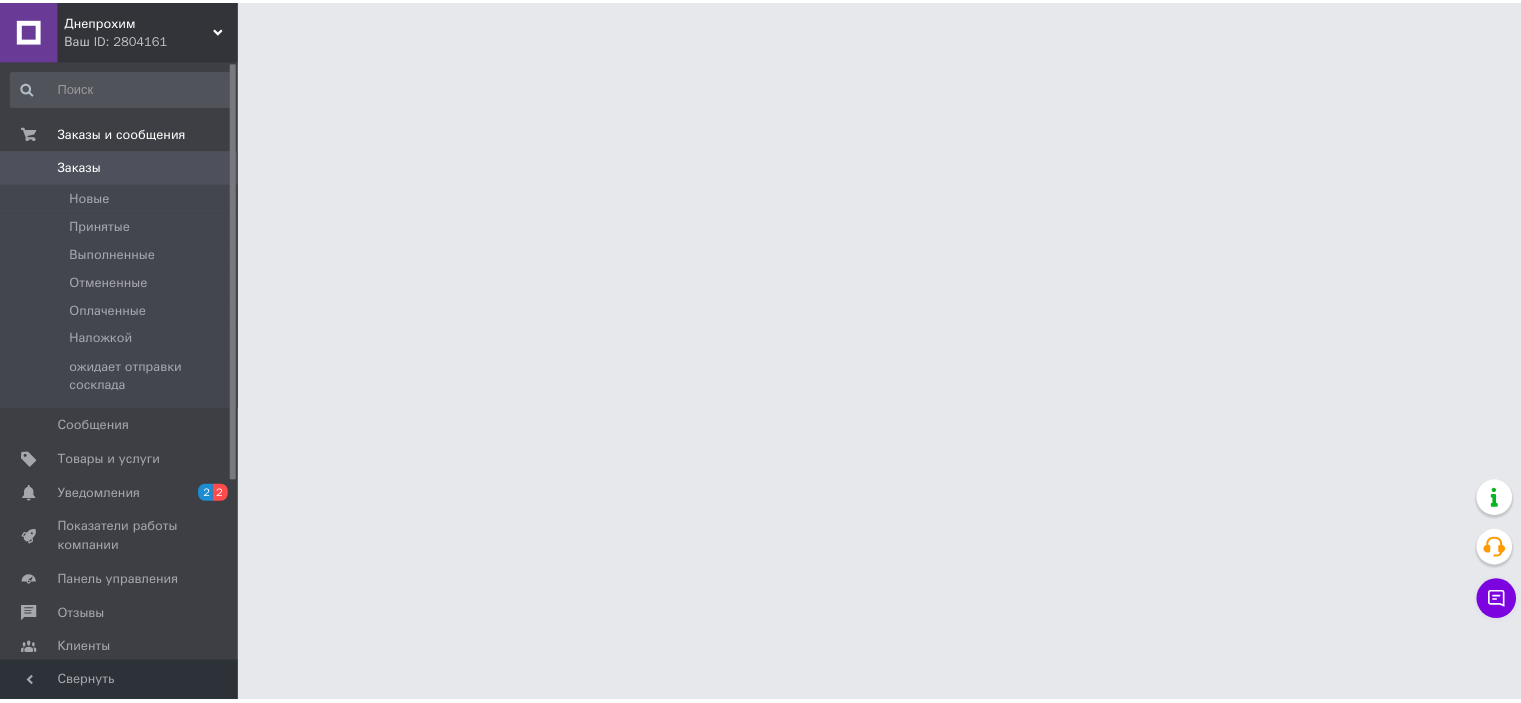 scroll, scrollTop: 0, scrollLeft: 0, axis: both 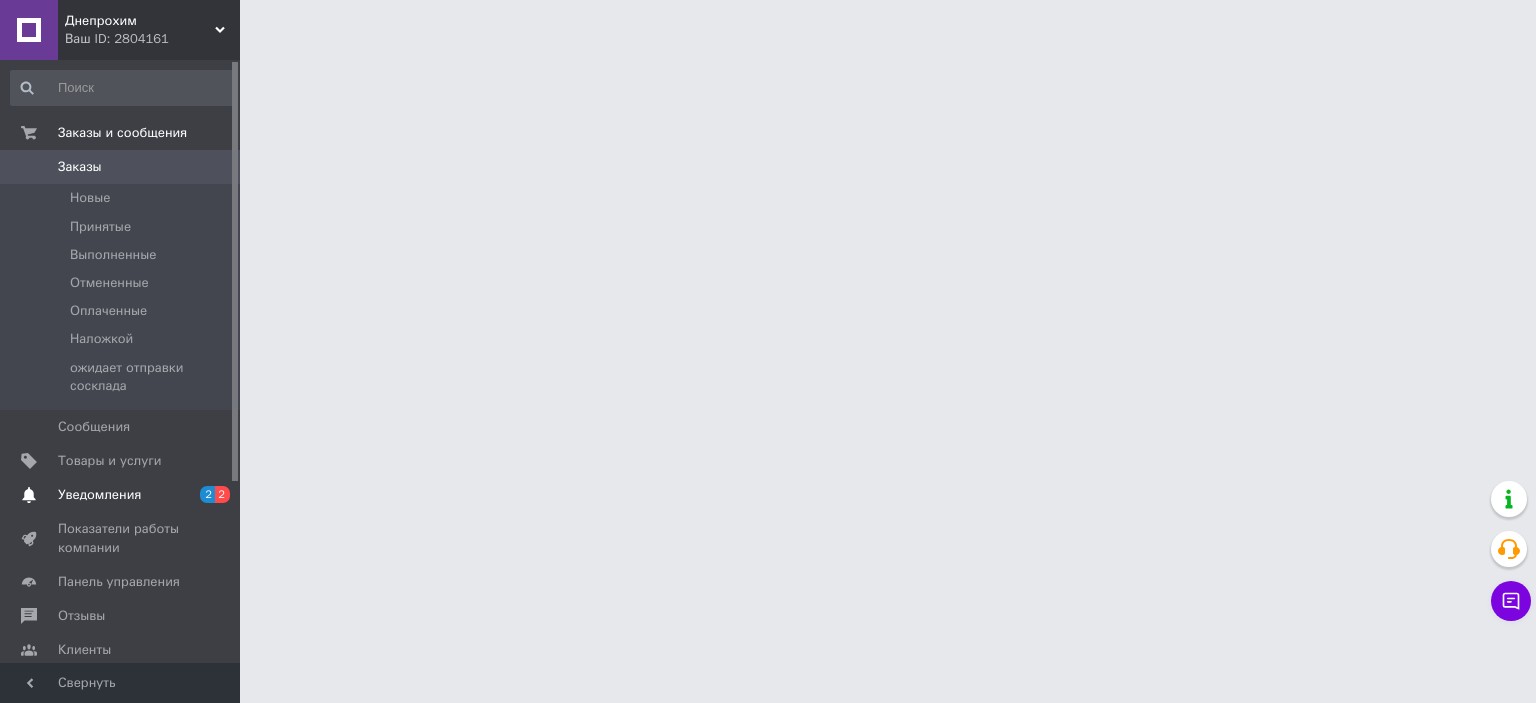 click on "Уведомления 2 2" at bounding box center [123, 495] 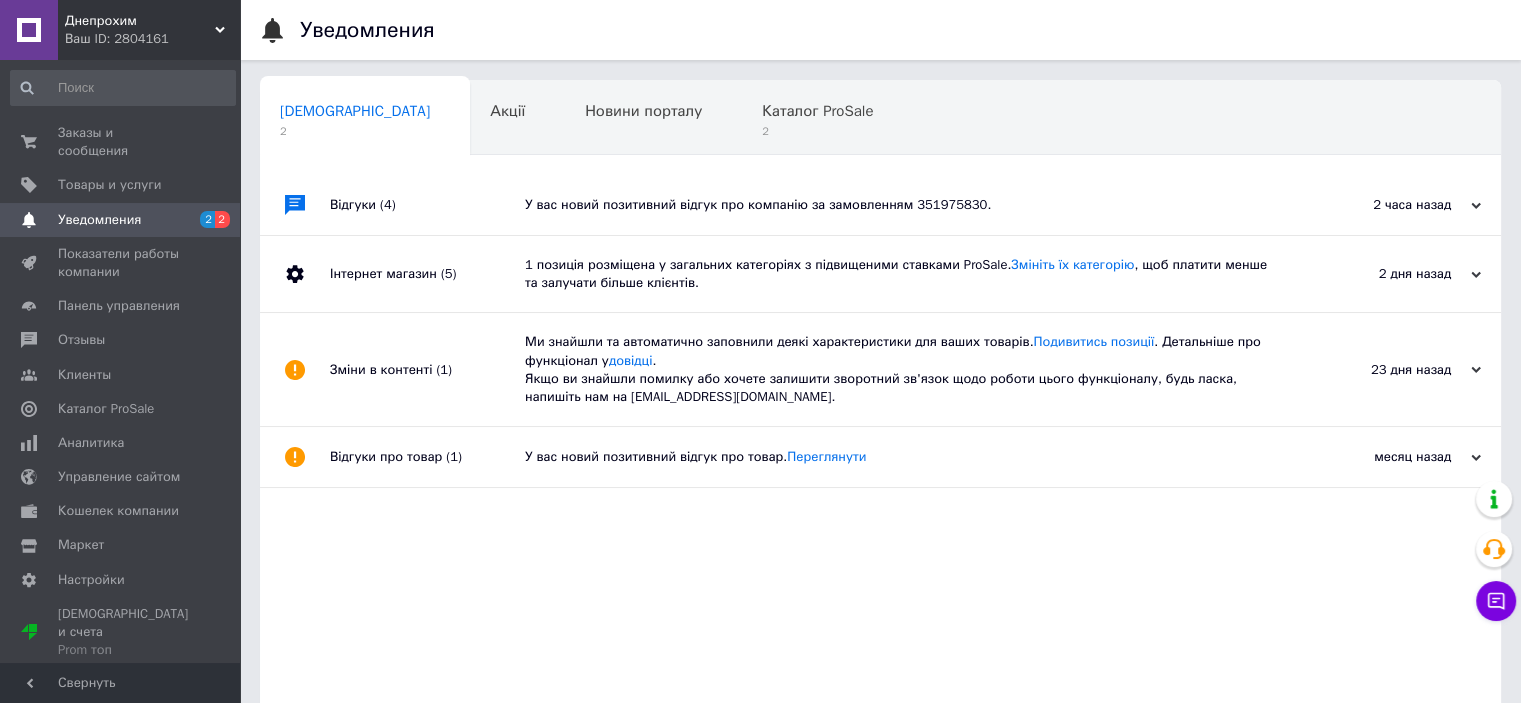 click on "У вас новий позитивний відгук про компанію за замовленням 351975830." at bounding box center [903, 205] 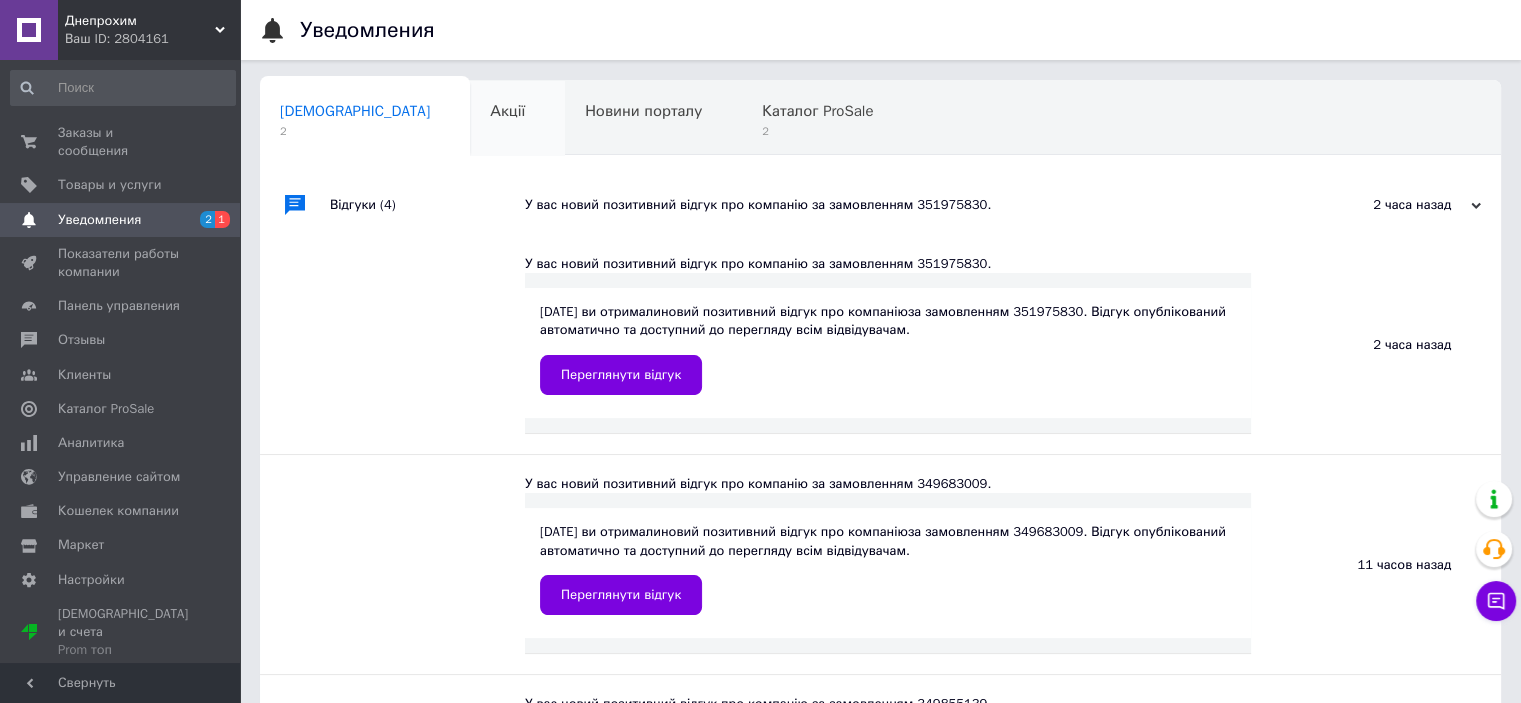 click on "Акції 0" at bounding box center [517, 119] 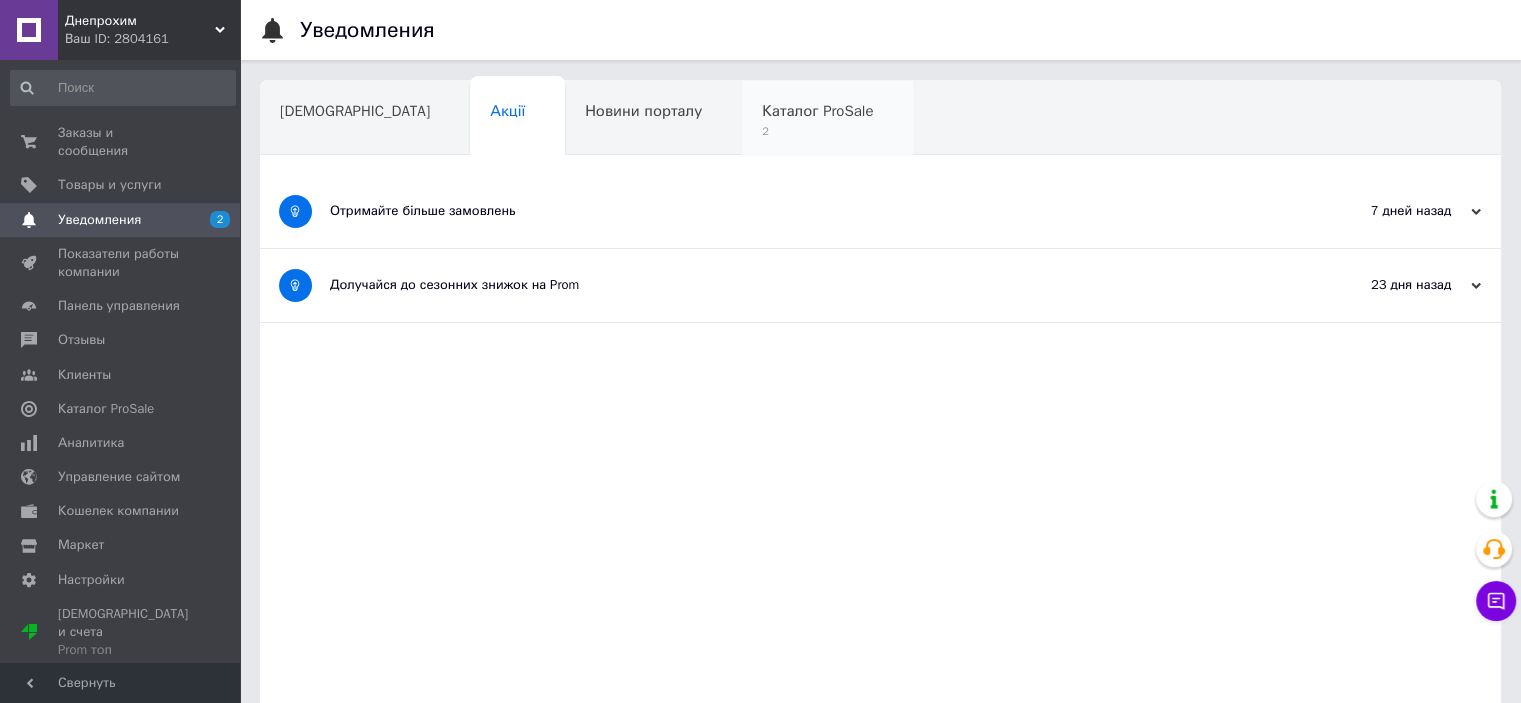 click on "2" at bounding box center [817, 131] 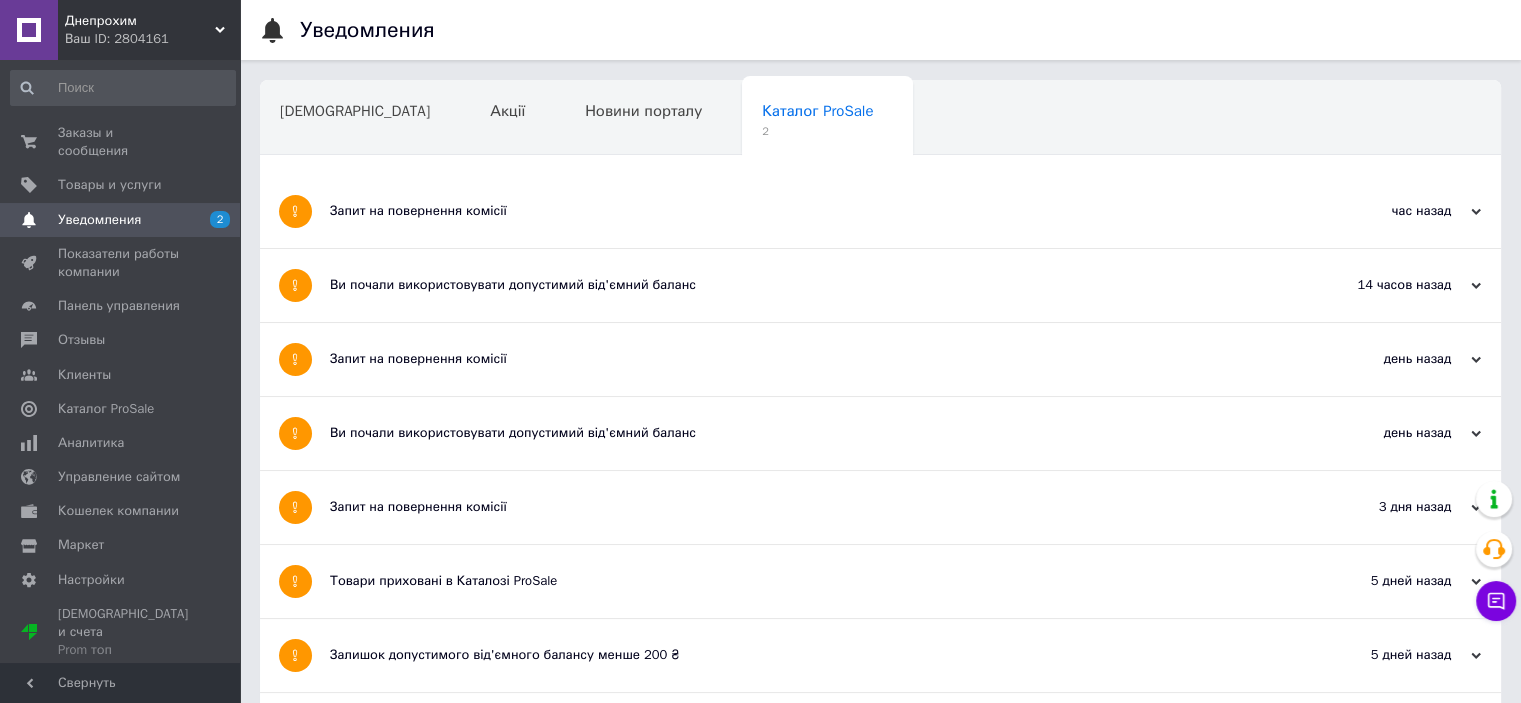 click on "Ви почали використовувати допустимий від'ємний баланс" at bounding box center [805, 285] 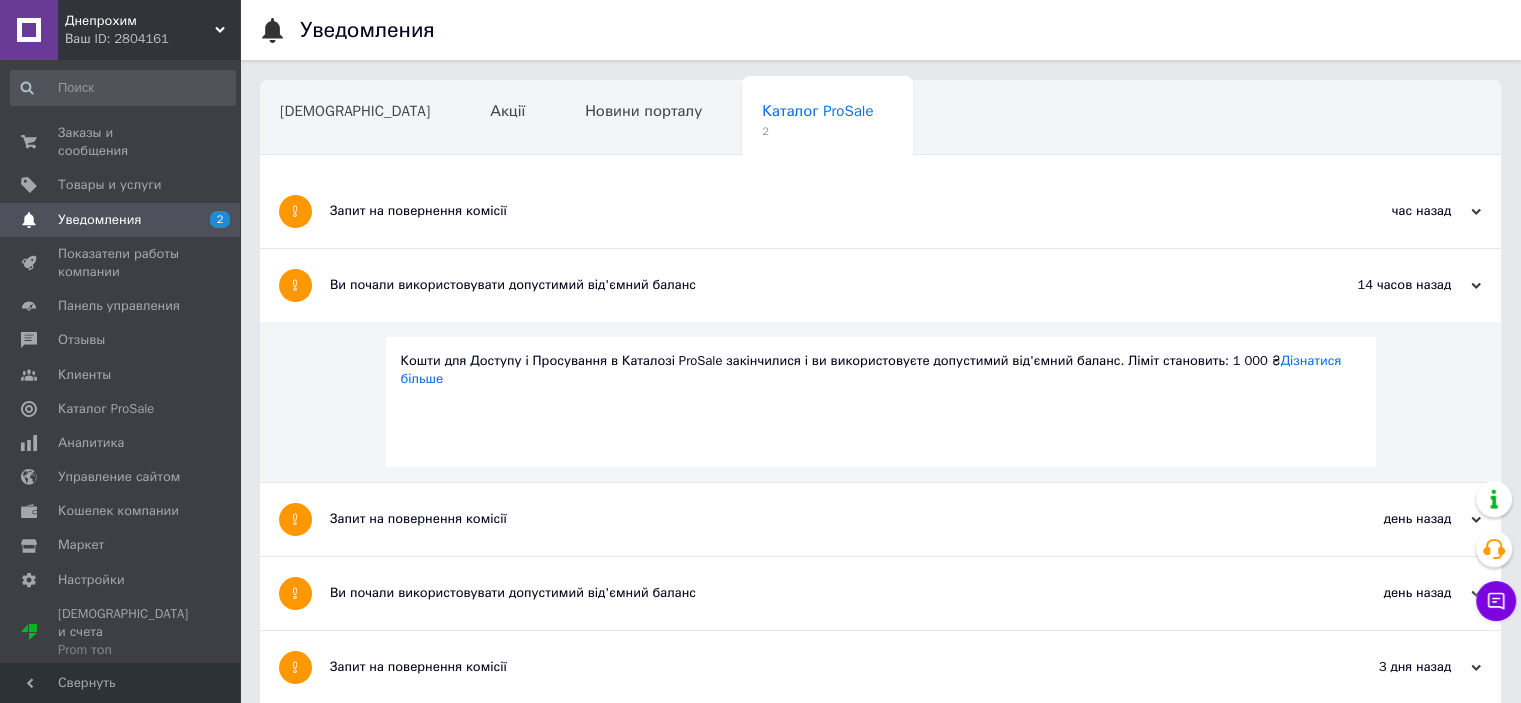 click on "Запит на повернення комісії" at bounding box center (805, 211) 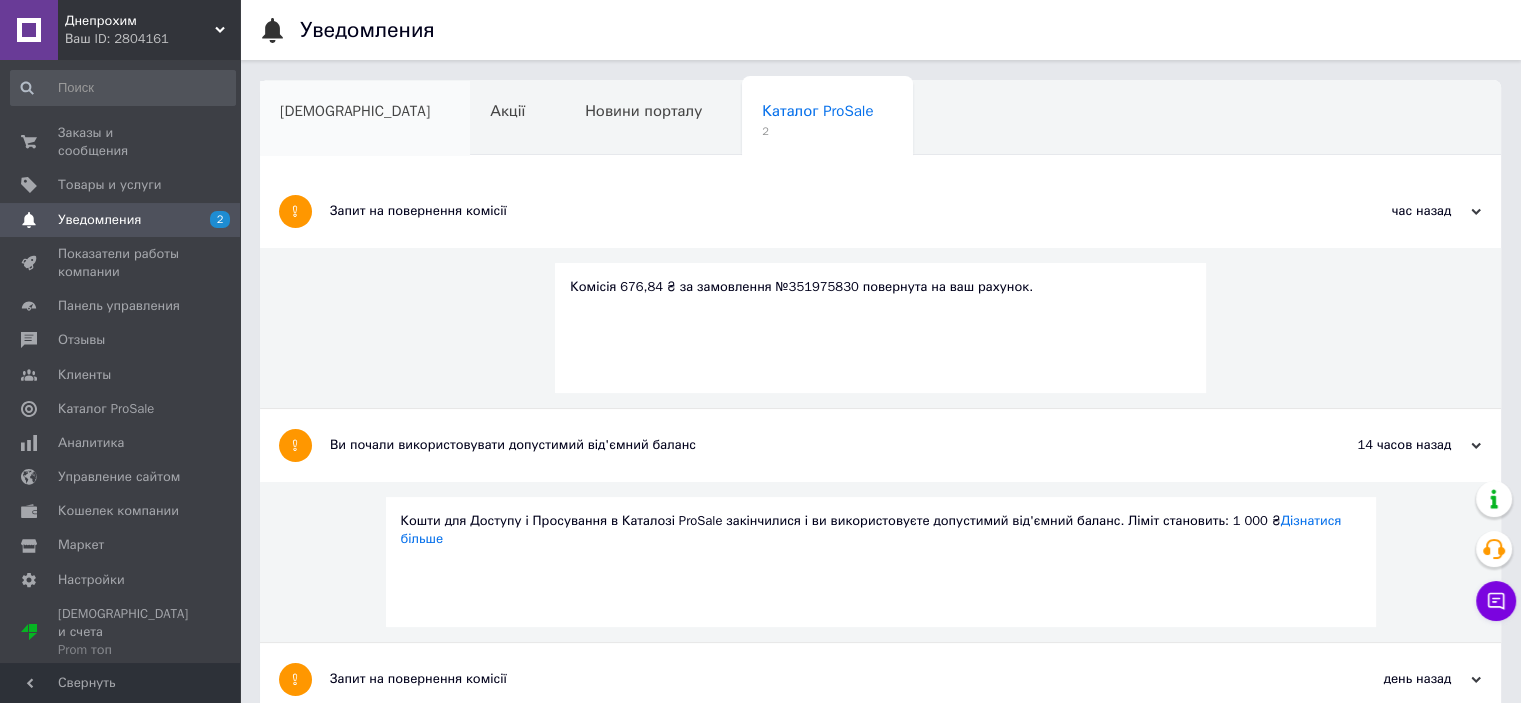 click on "[DEMOGRAPHIC_DATA]" at bounding box center [355, 111] 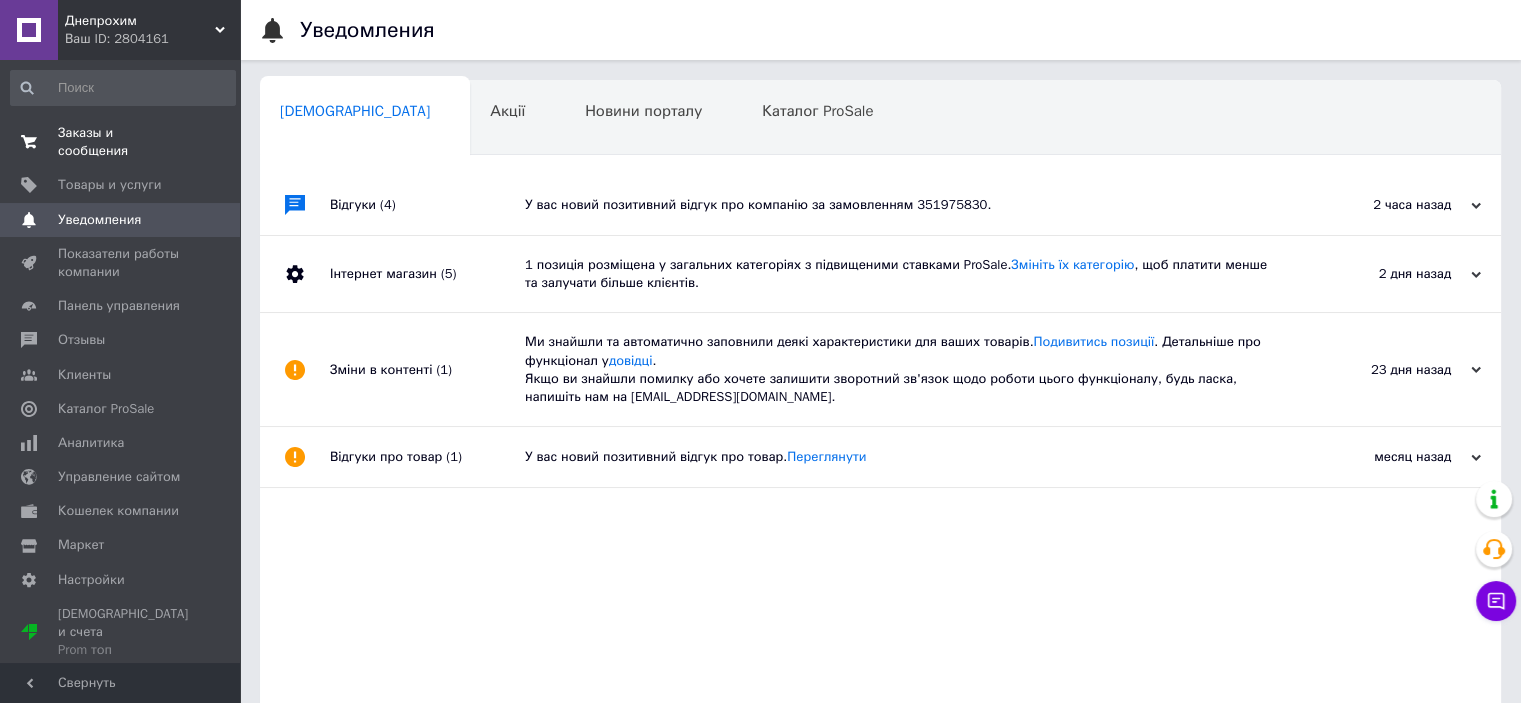 click on "Заказы и сообщения" at bounding box center (121, 142) 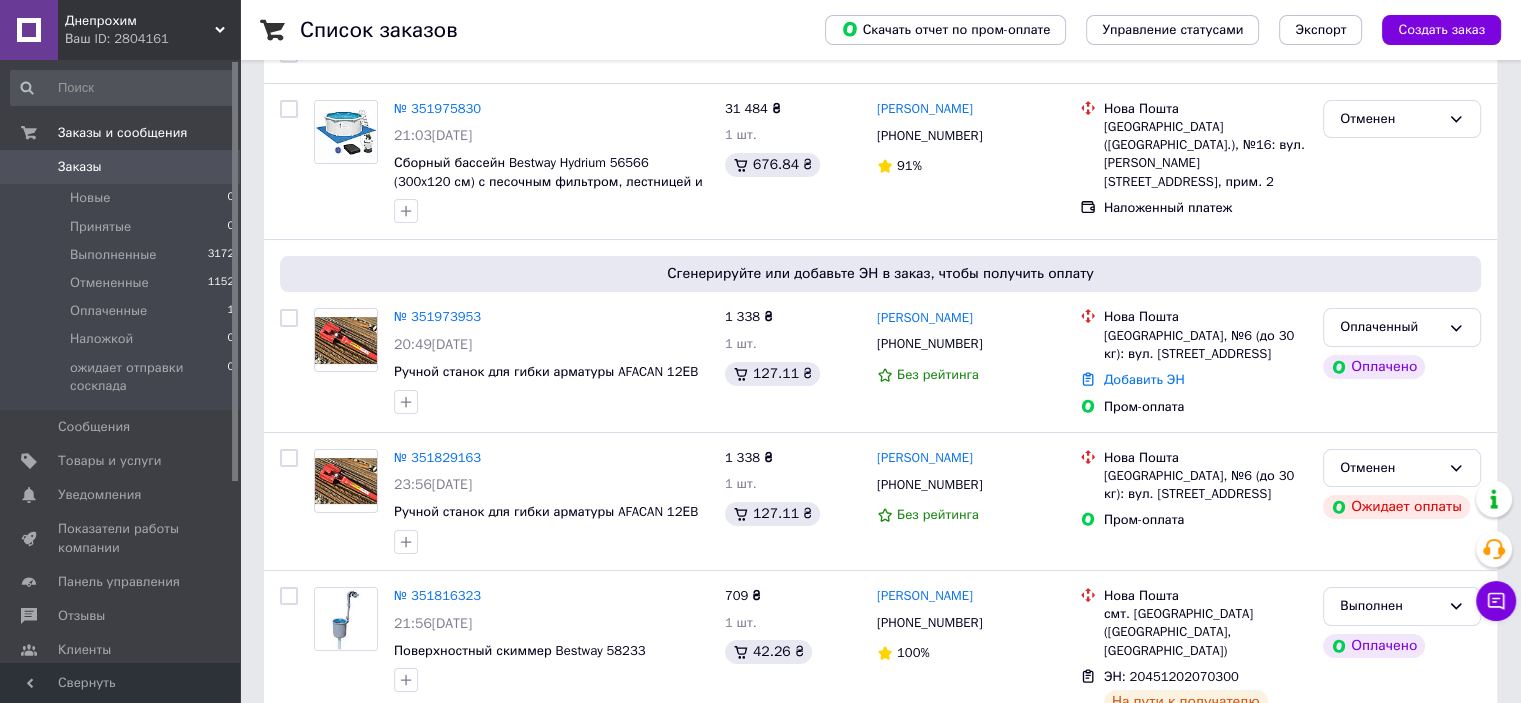 scroll, scrollTop: 297, scrollLeft: 0, axis: vertical 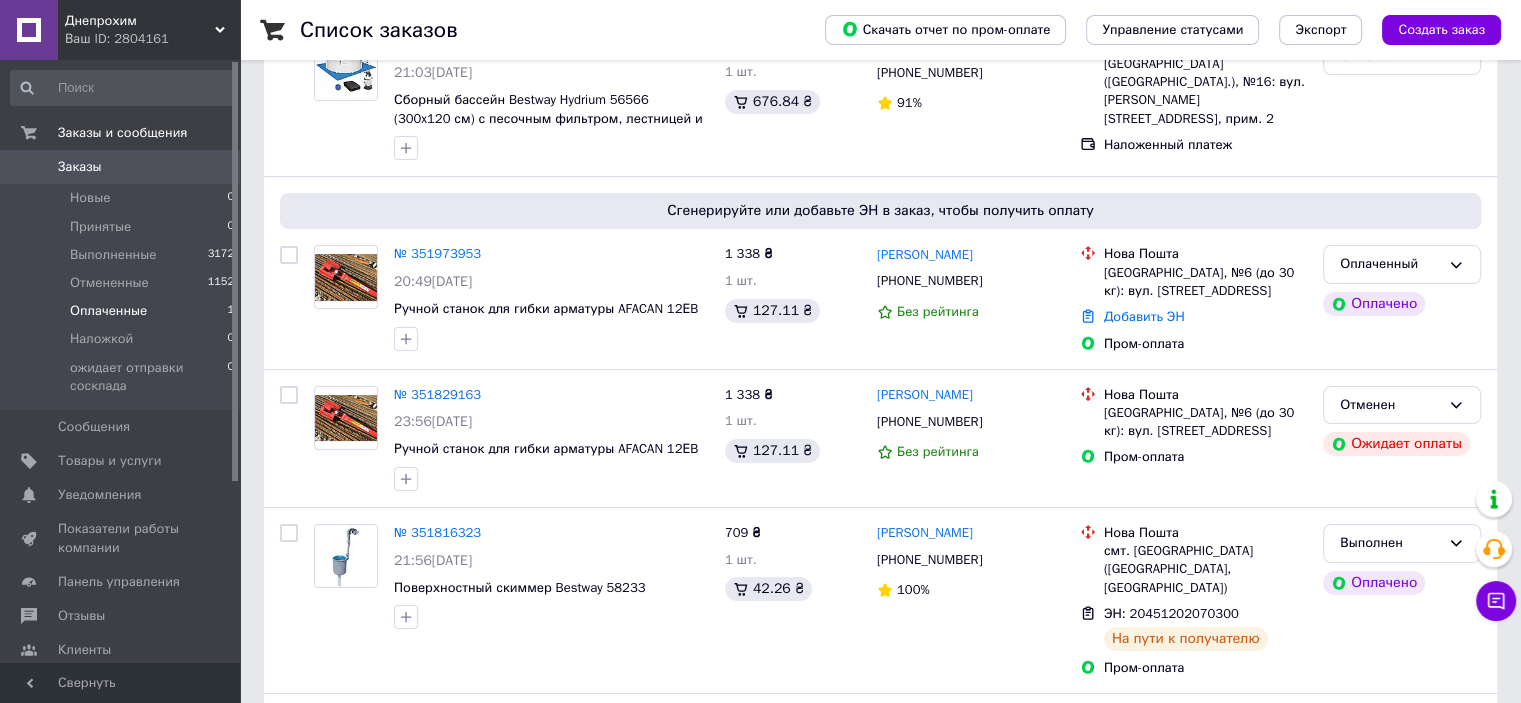 click on "Оплаченные" at bounding box center (108, 311) 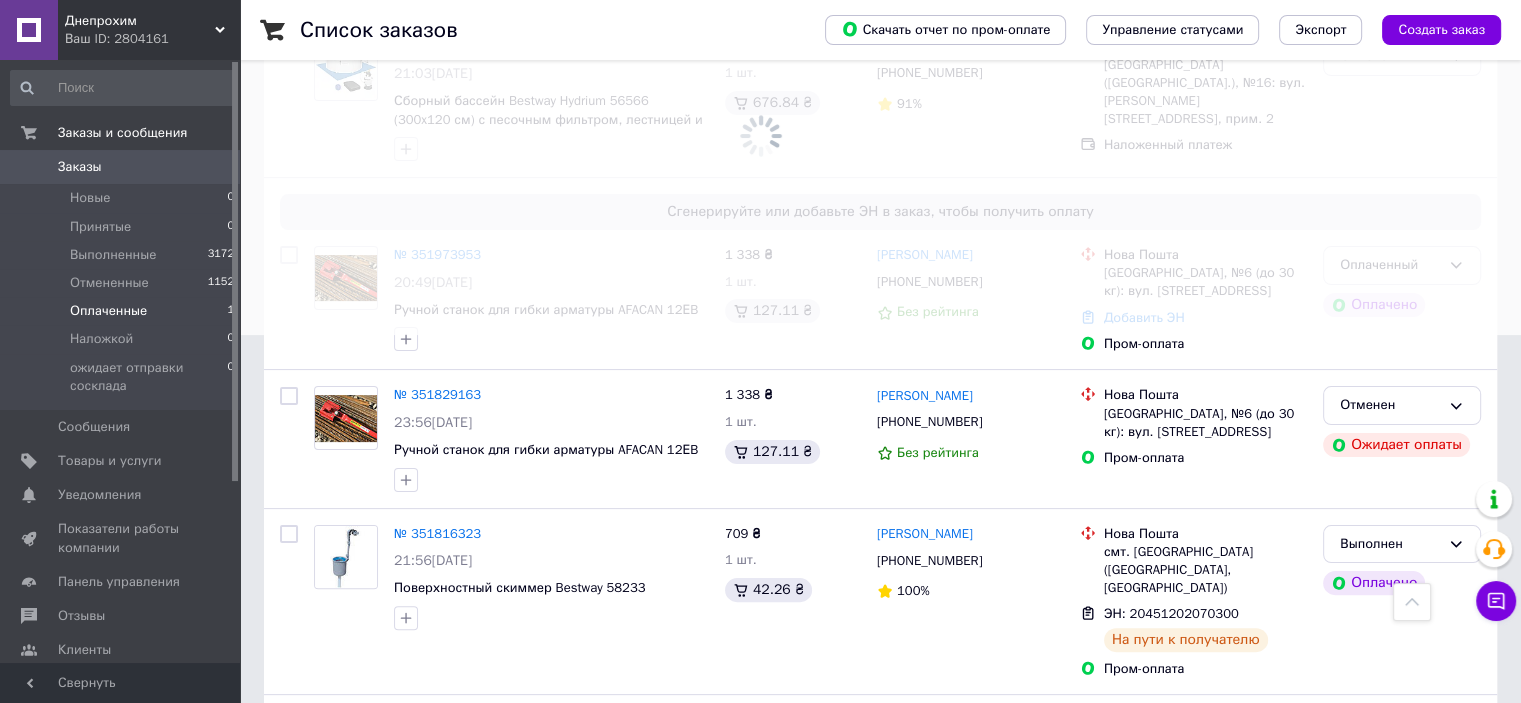 scroll, scrollTop: 0, scrollLeft: 0, axis: both 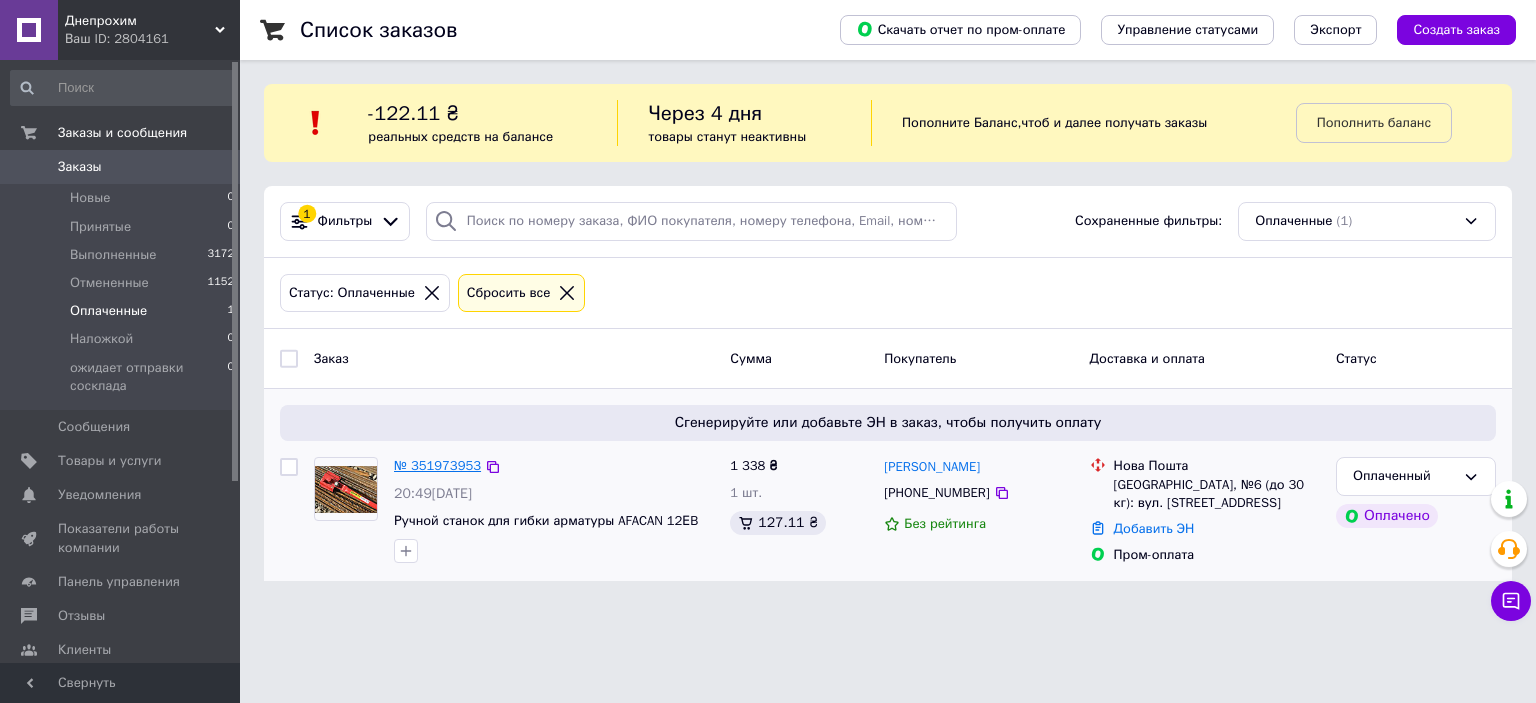 click on "№ 351973953" at bounding box center [437, 465] 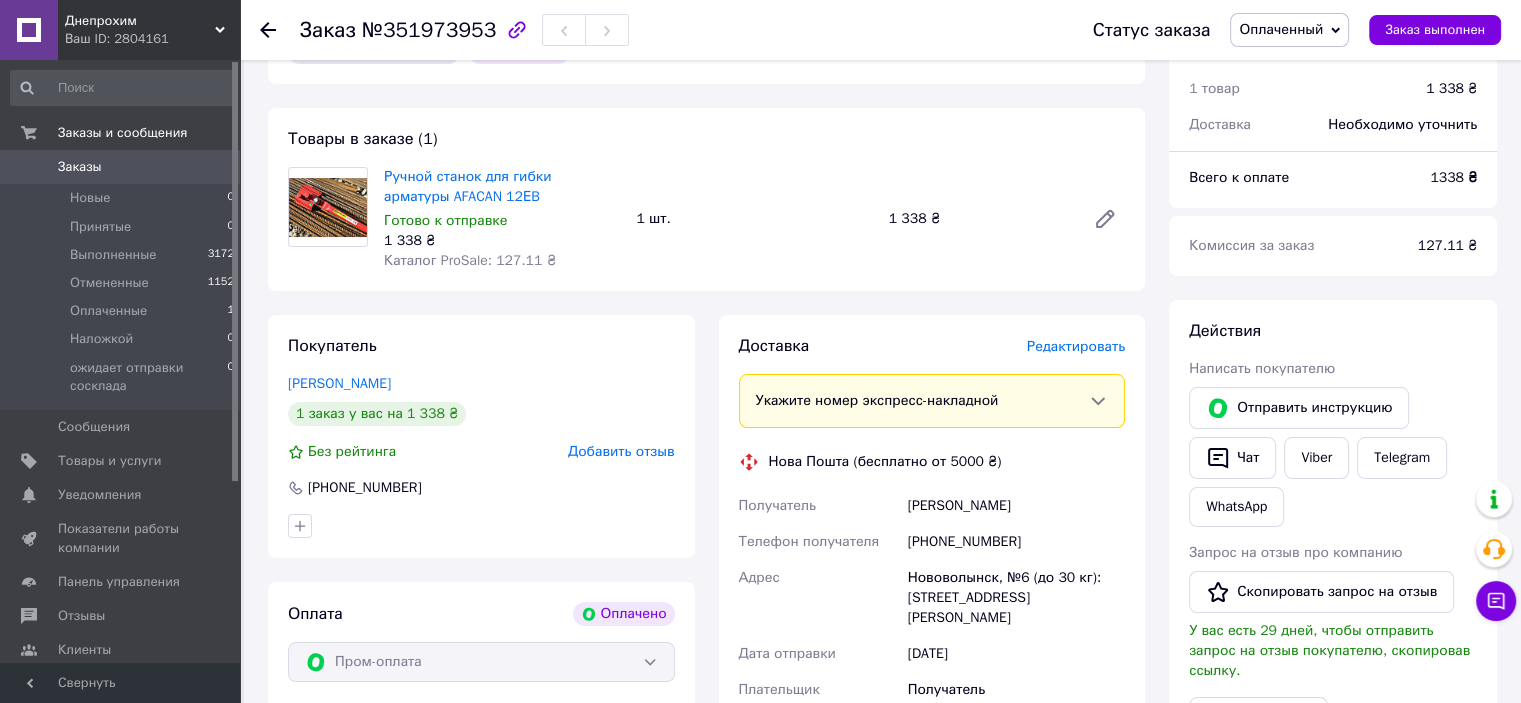 scroll, scrollTop: 122, scrollLeft: 0, axis: vertical 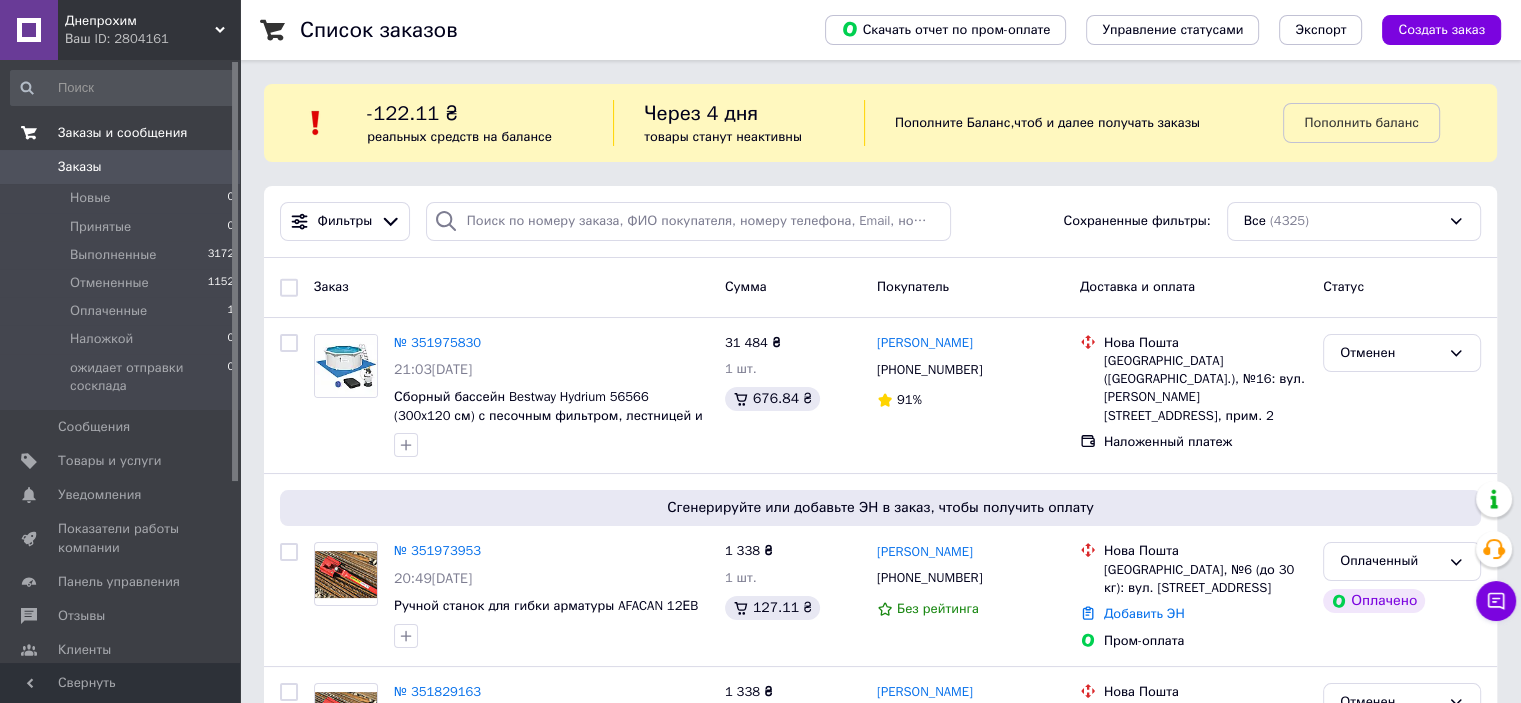 click on "Заказы и сообщения" at bounding box center (122, 133) 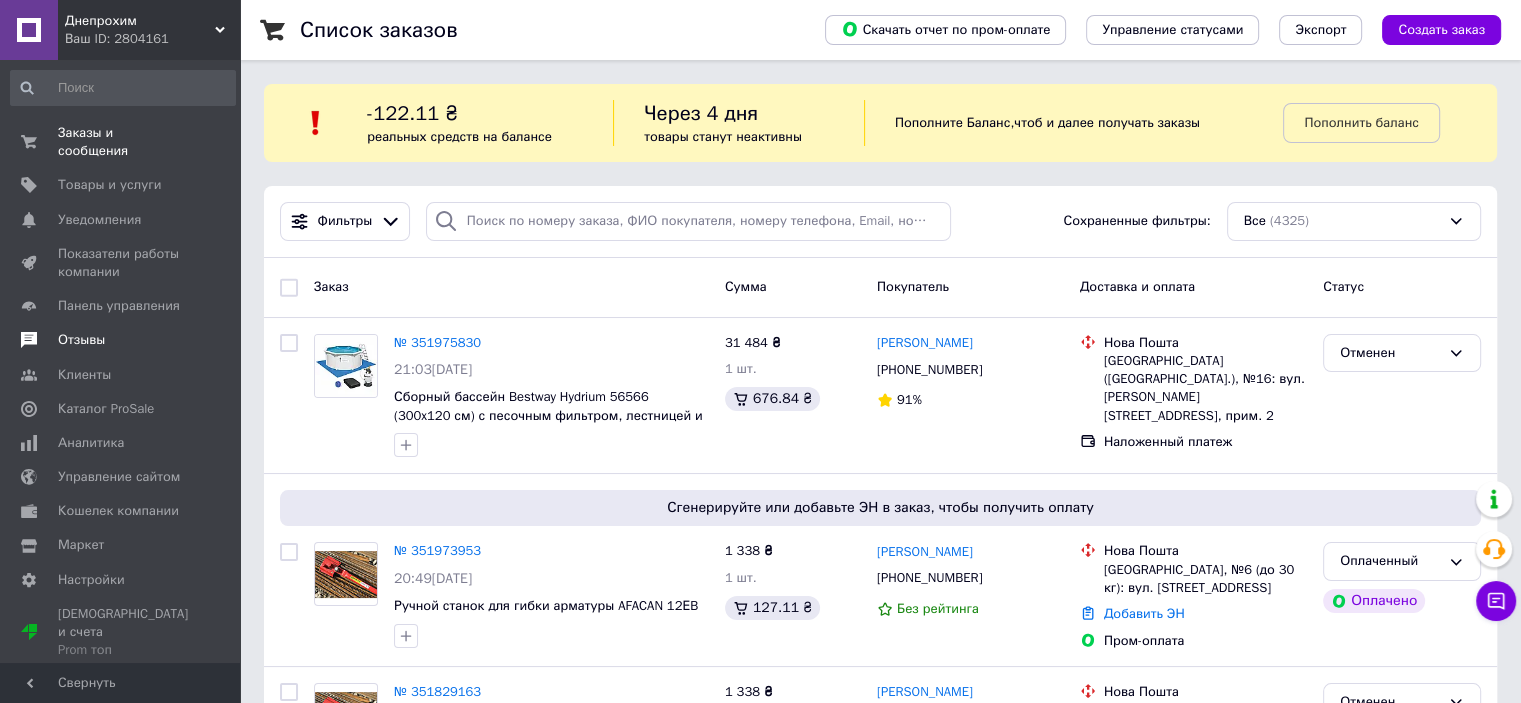 click on "Отзывы" at bounding box center [81, 340] 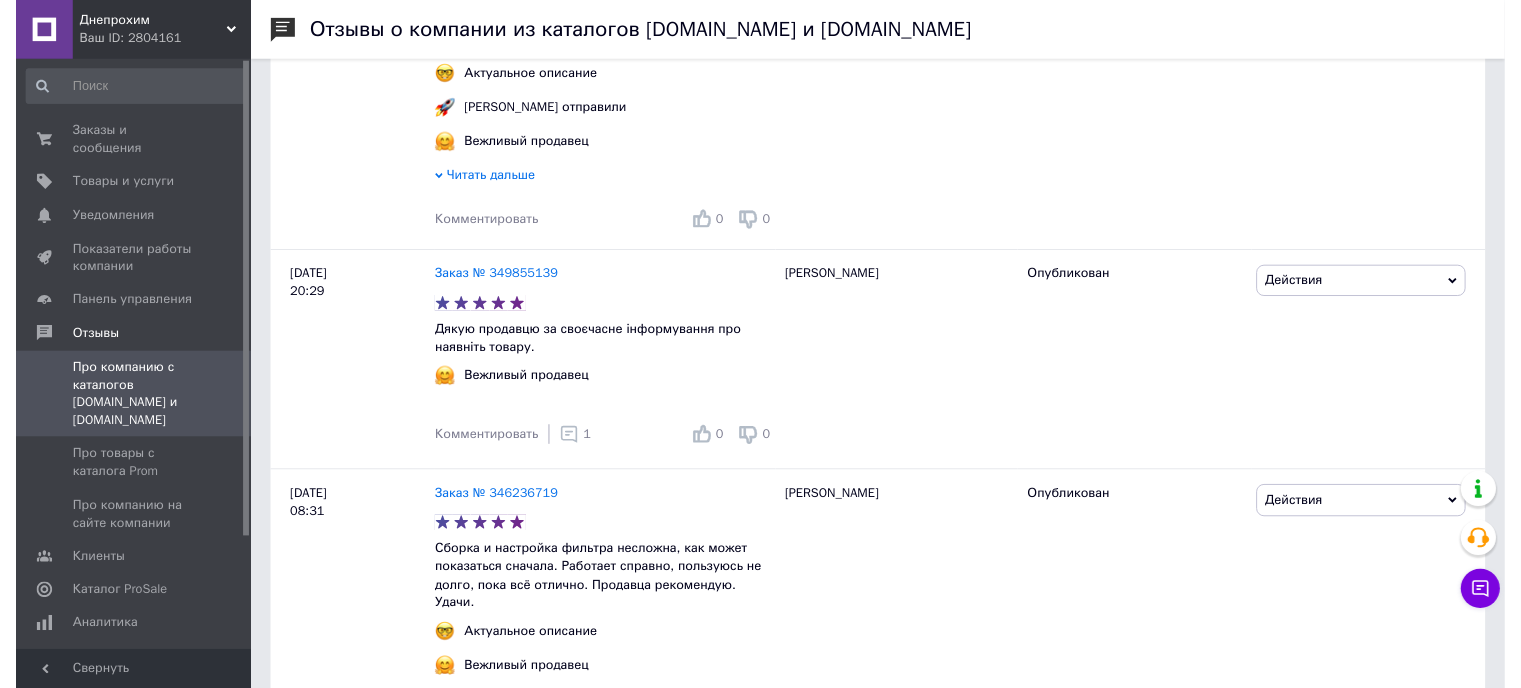 scroll, scrollTop: 681, scrollLeft: 0, axis: vertical 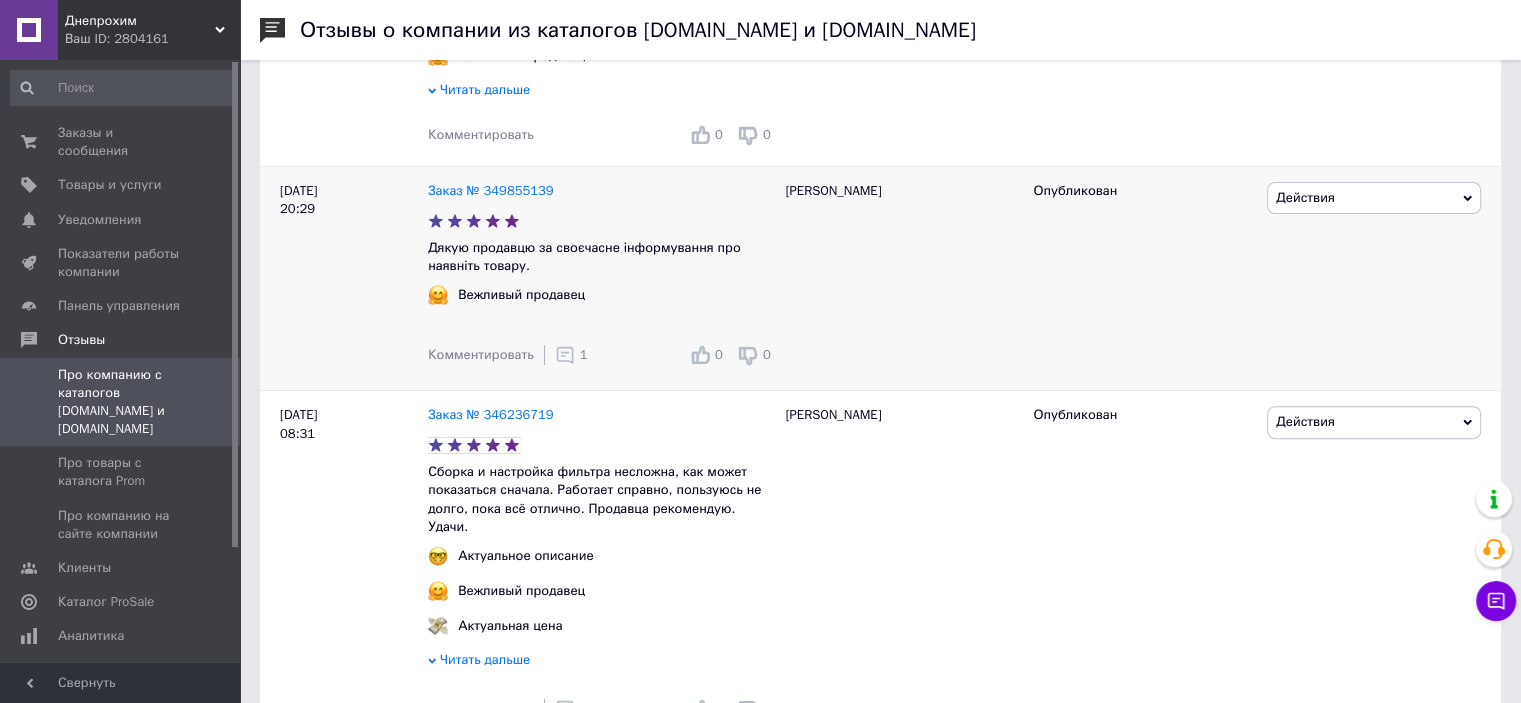 click 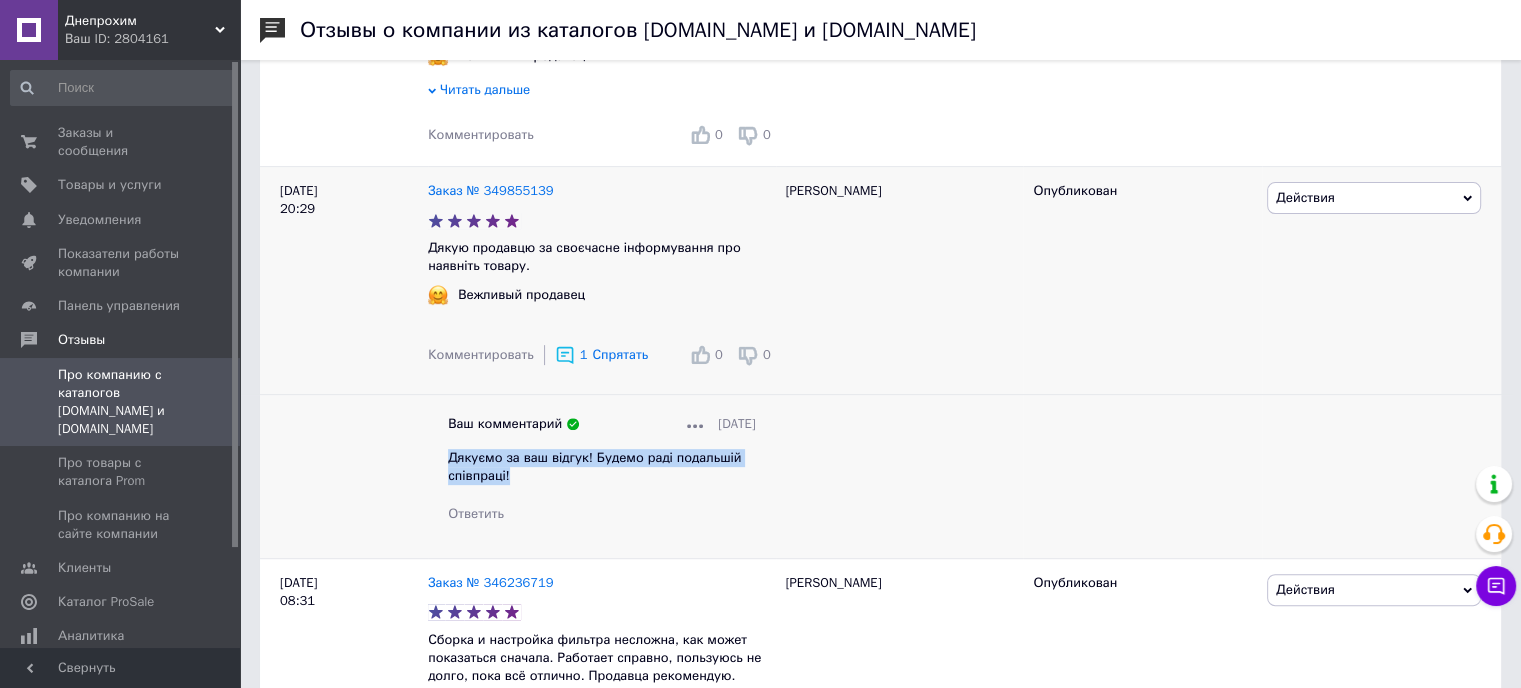 drag, startPoint x: 449, startPoint y: 465, endPoint x: 510, endPoint y: 492, distance: 66.70832 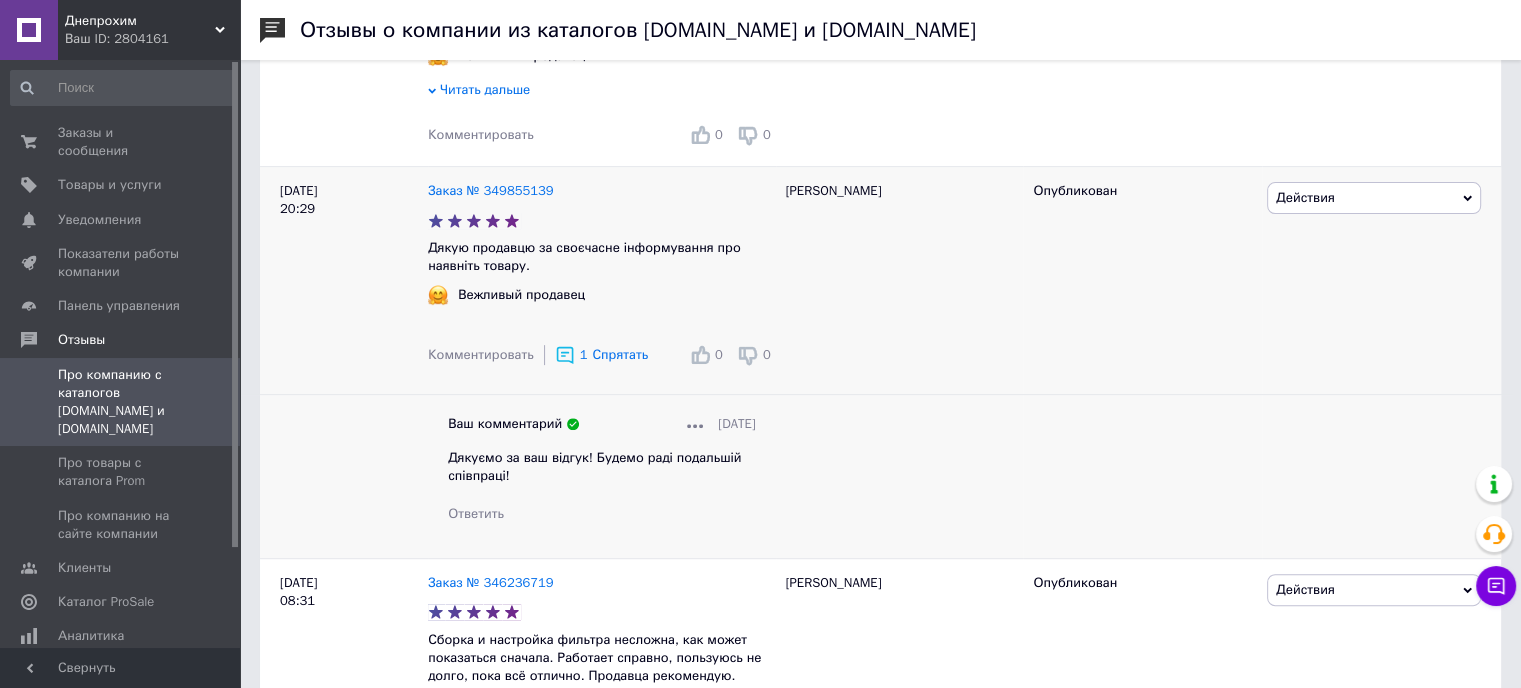 click on "Інна" at bounding box center (900, 363) 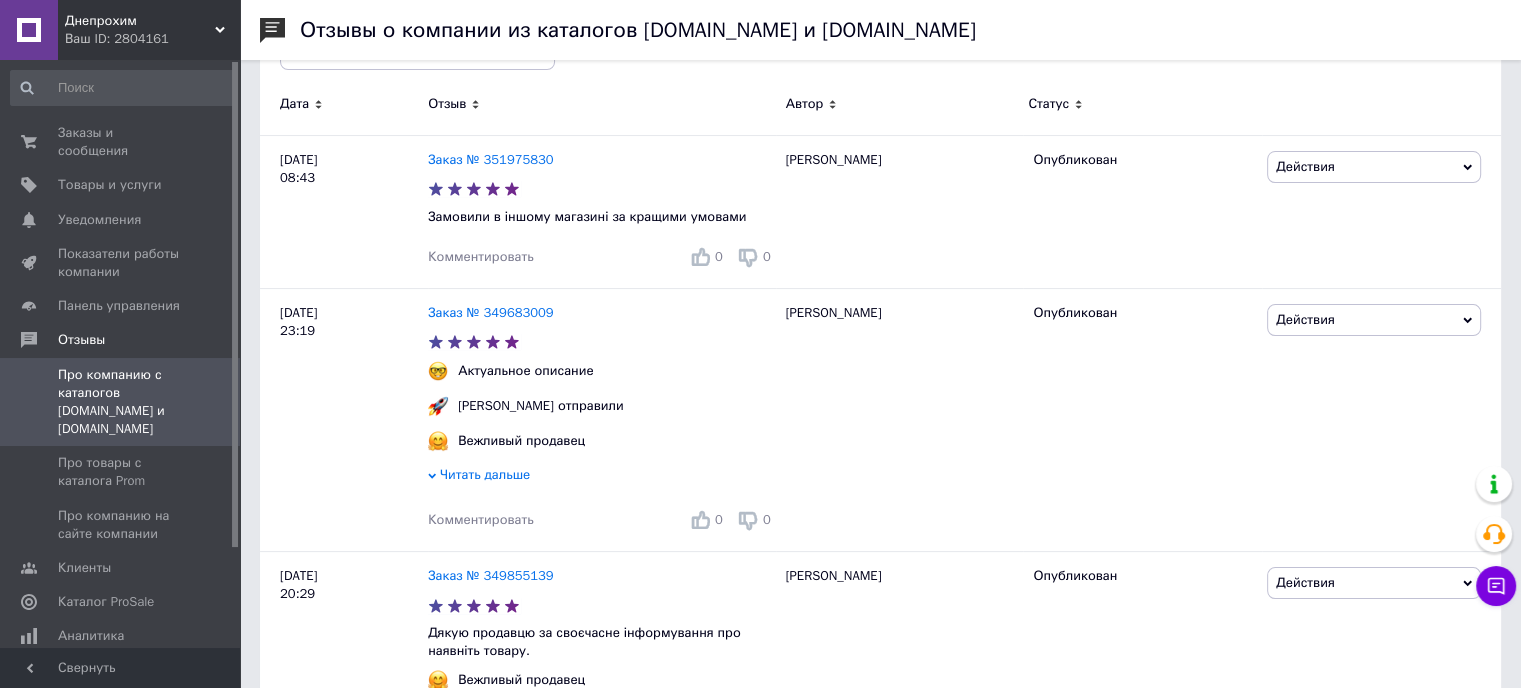 scroll, scrollTop: 0, scrollLeft: 0, axis: both 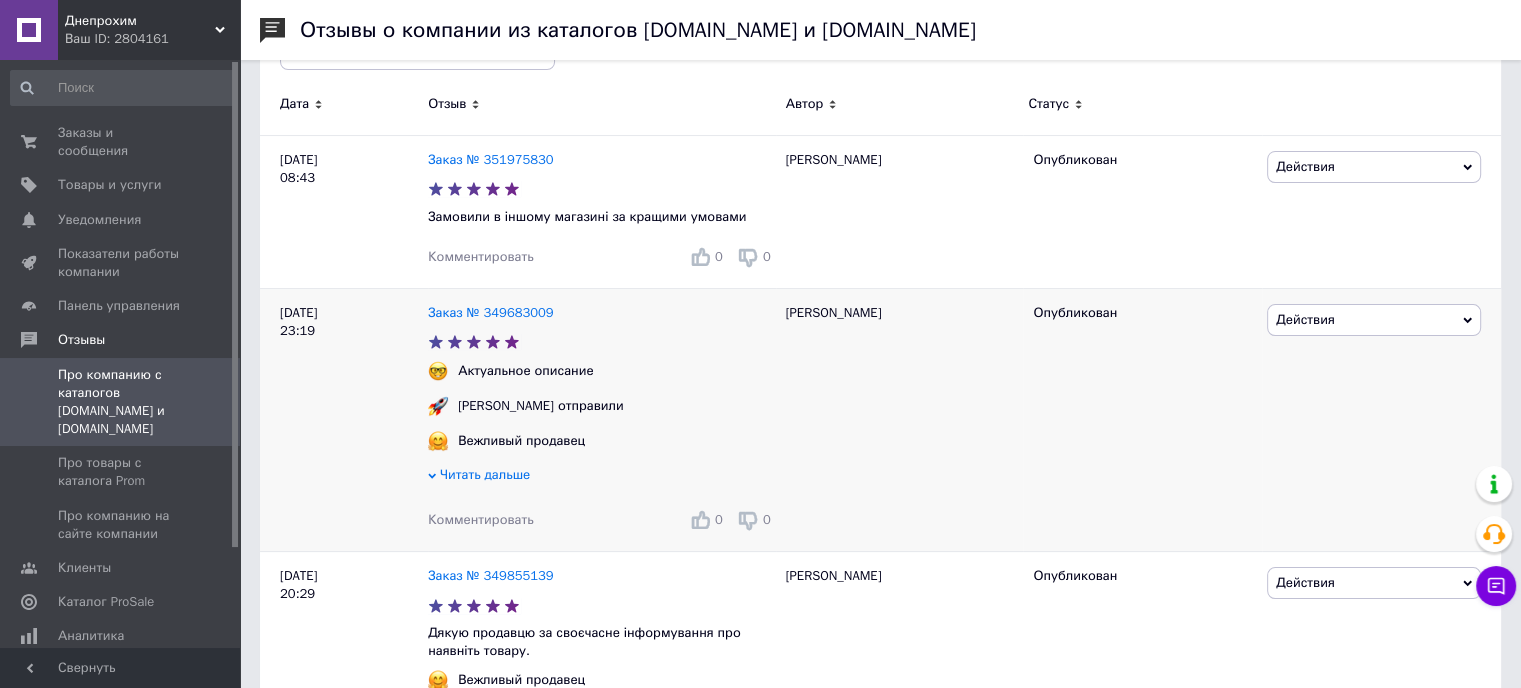 click on "Действия" at bounding box center (1374, 320) 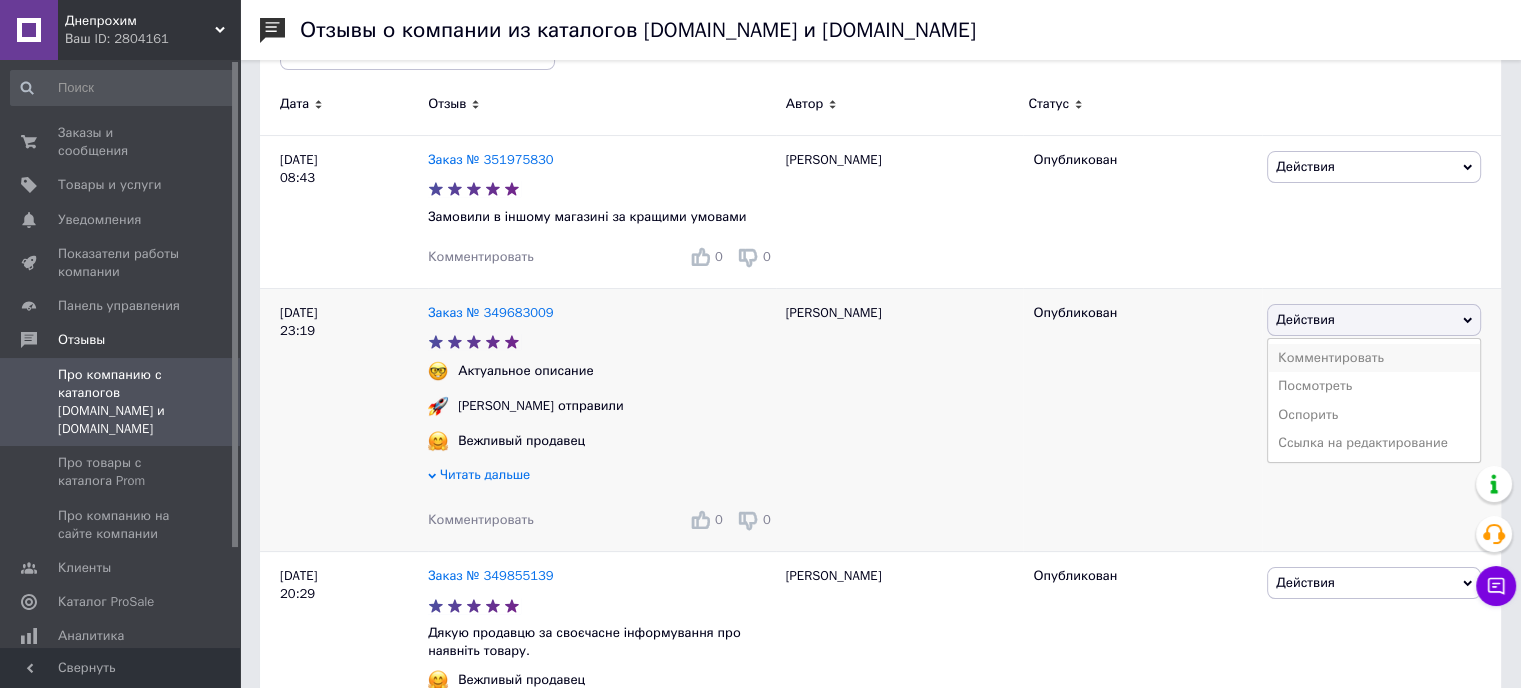 click on "Комментировать" at bounding box center (1374, 358) 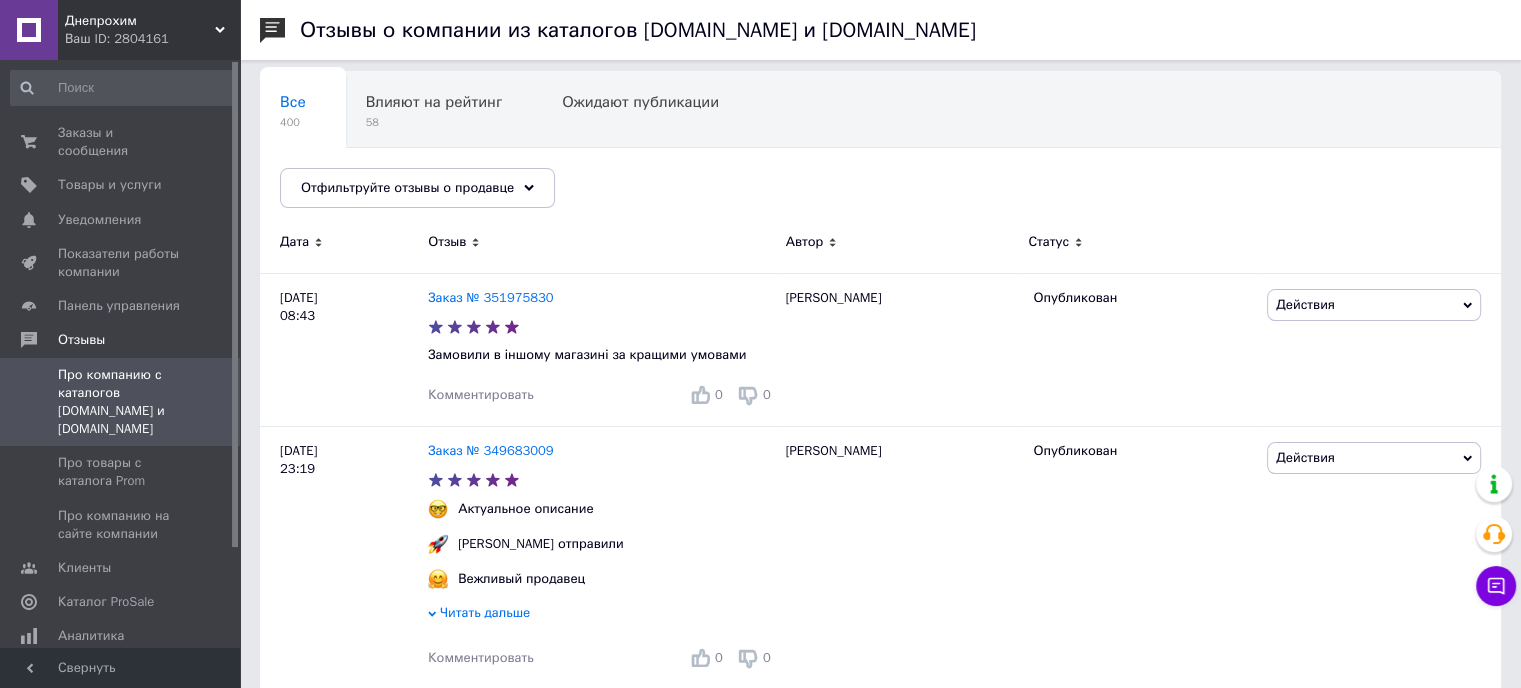 scroll, scrollTop: 136, scrollLeft: 0, axis: vertical 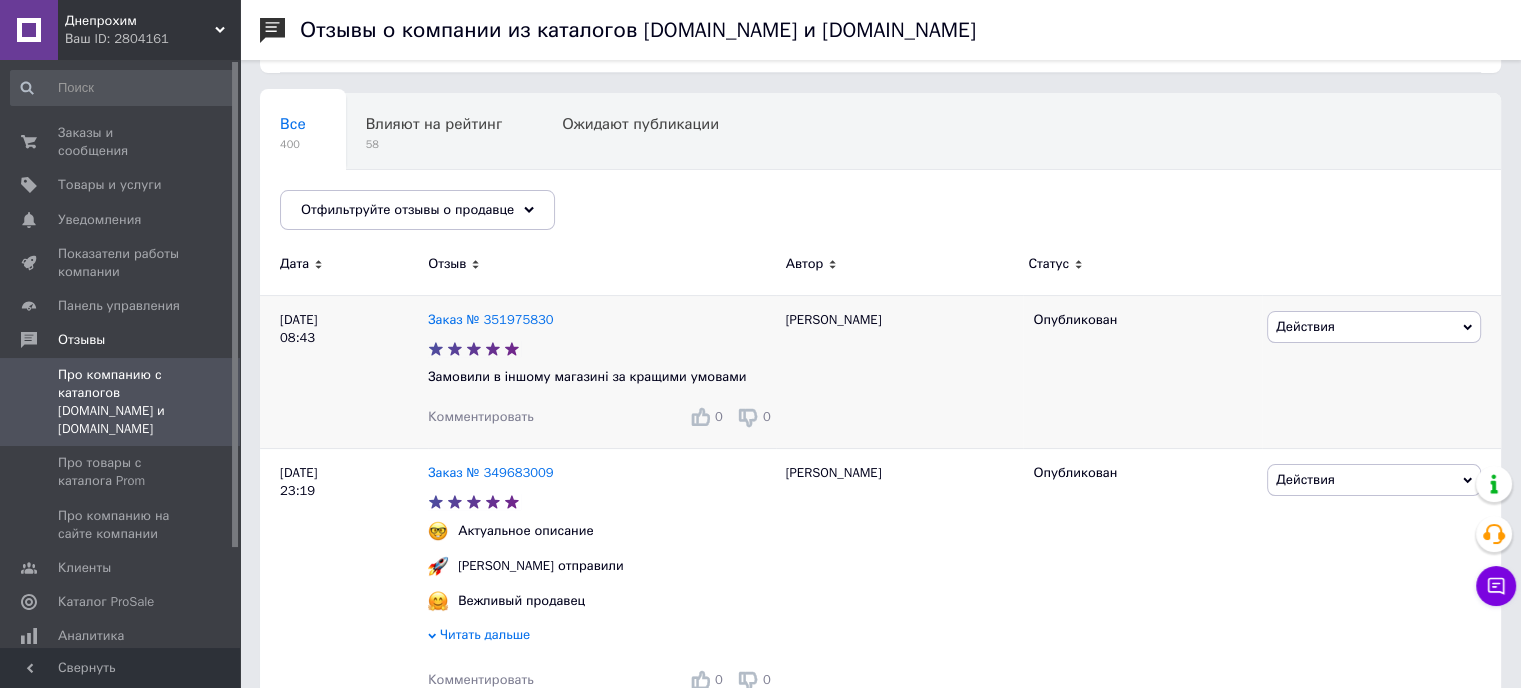 click on "Действия" at bounding box center (1374, 327) 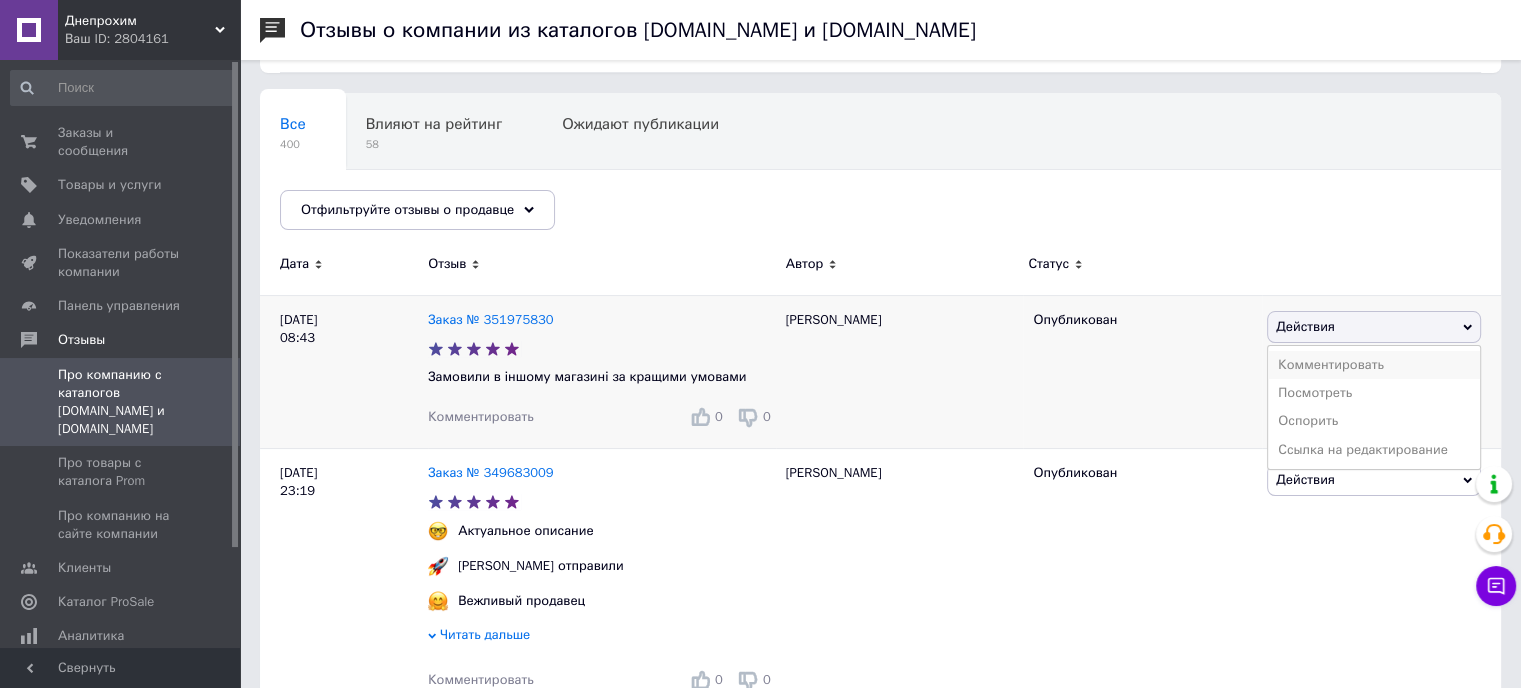 click on "Комментировать" at bounding box center [1374, 365] 